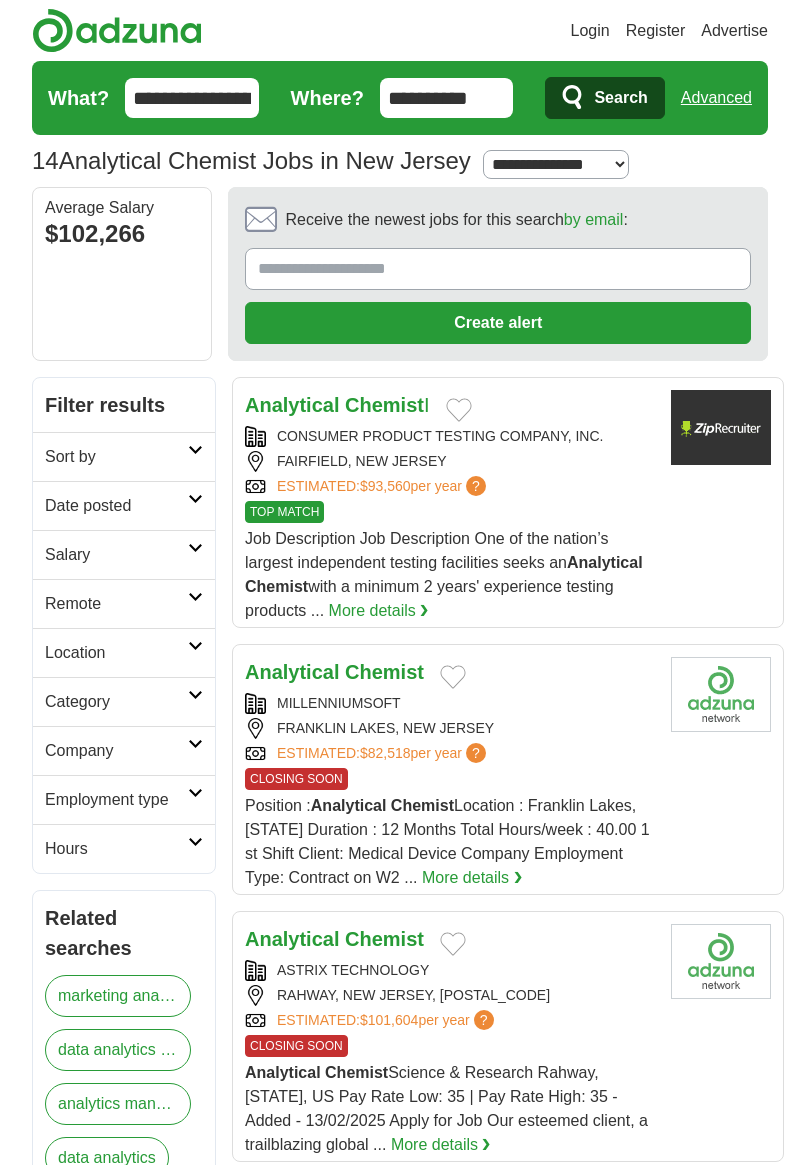 scroll, scrollTop: 0, scrollLeft: 0, axis: both 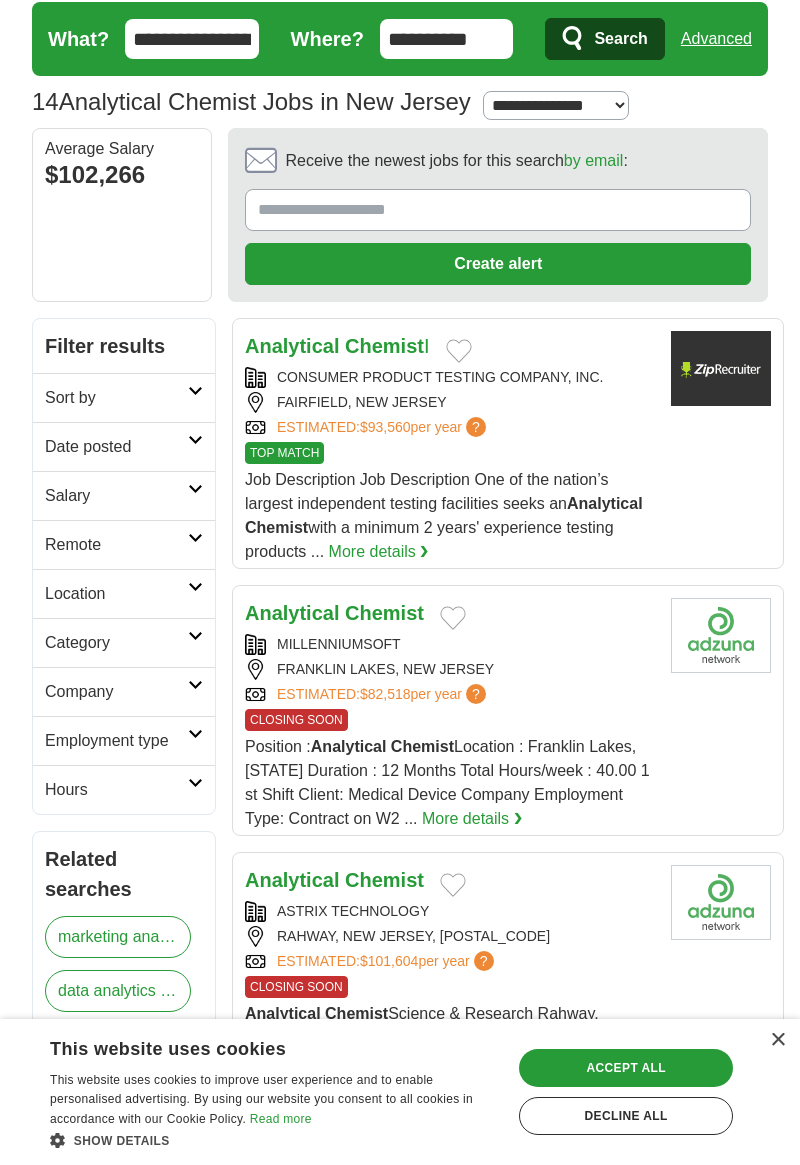 click on "More details ❯" at bounding box center [379, 552] 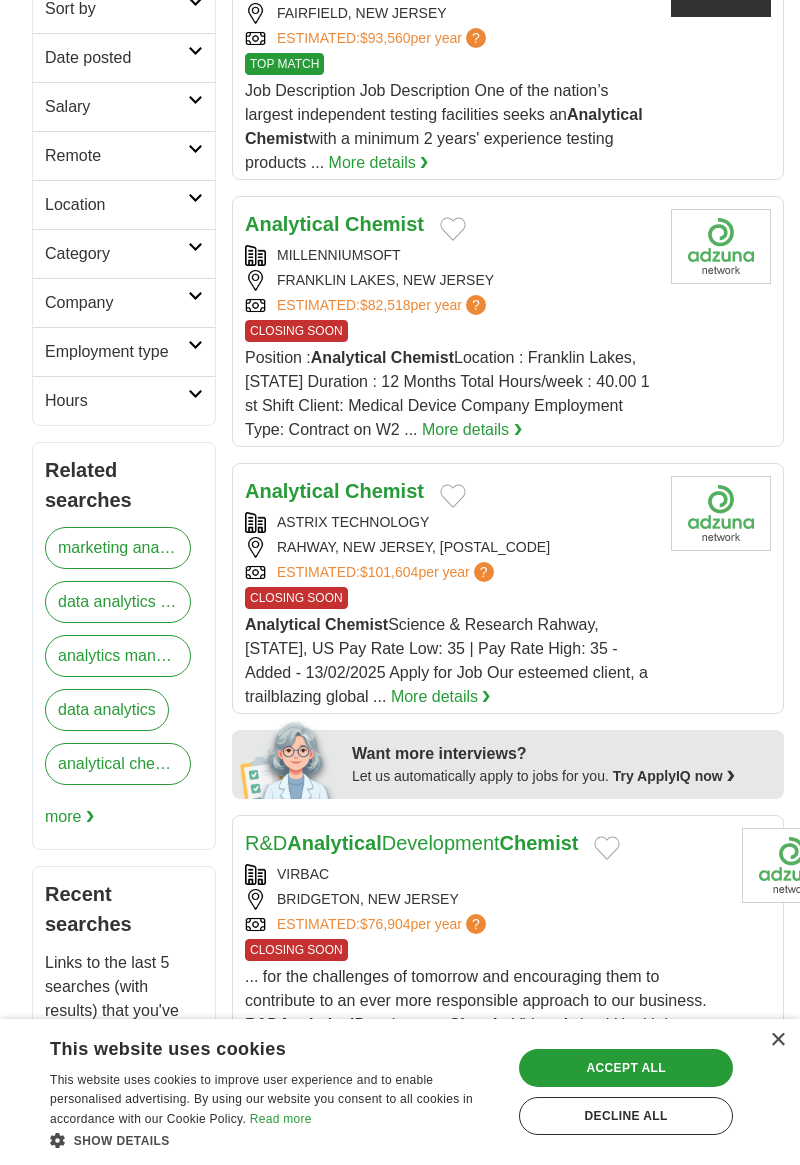 scroll, scrollTop: 449, scrollLeft: 0, axis: vertical 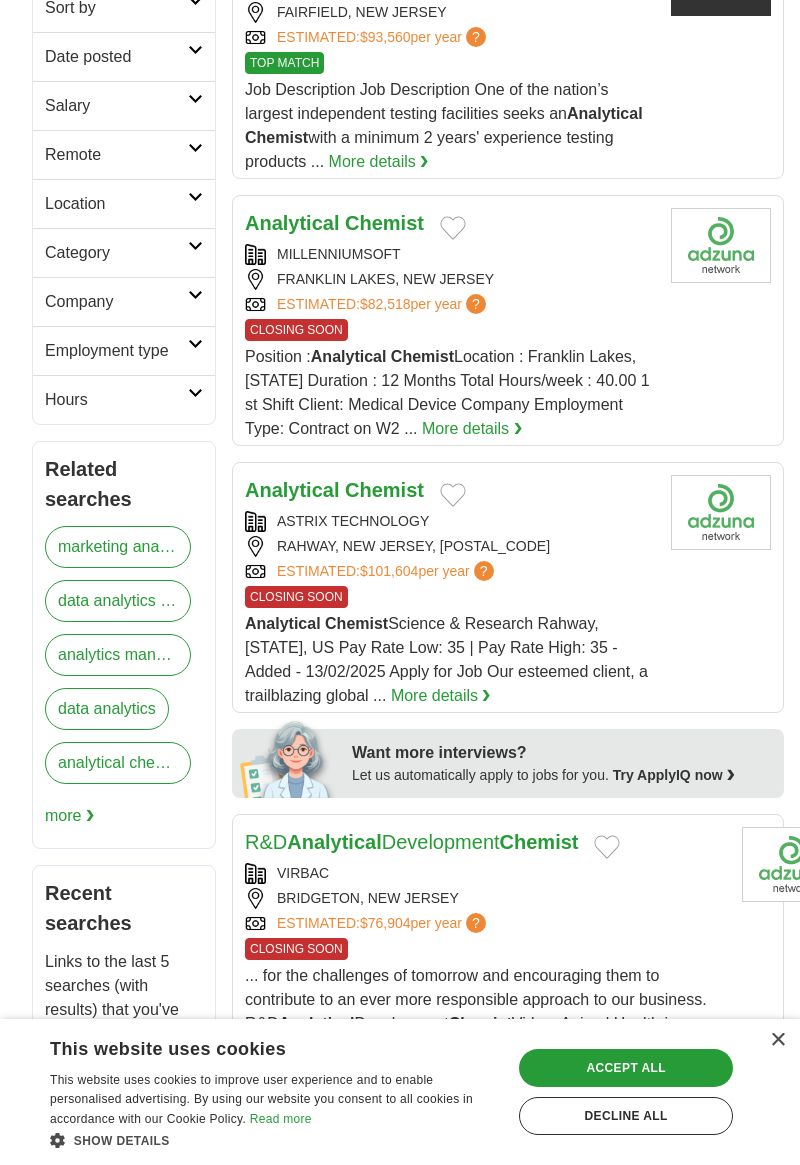 click on "More details ❯" at bounding box center [472, 429] 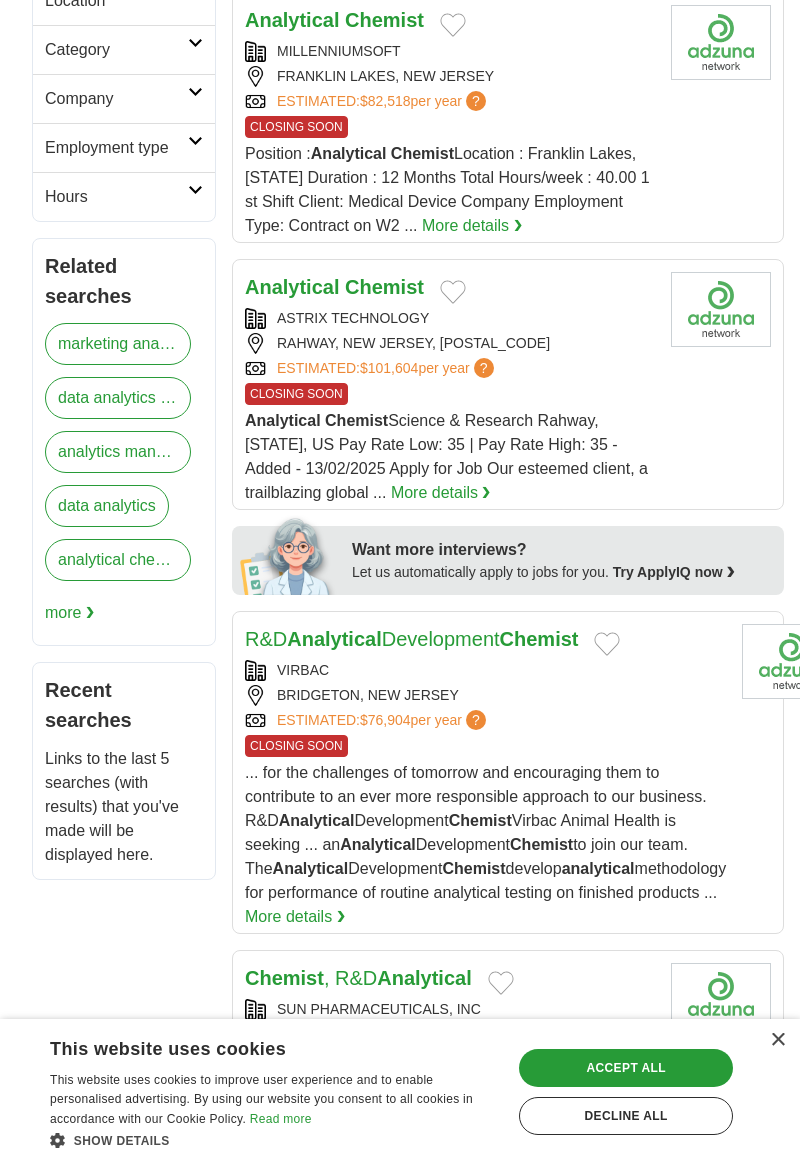 scroll, scrollTop: 656, scrollLeft: 0, axis: vertical 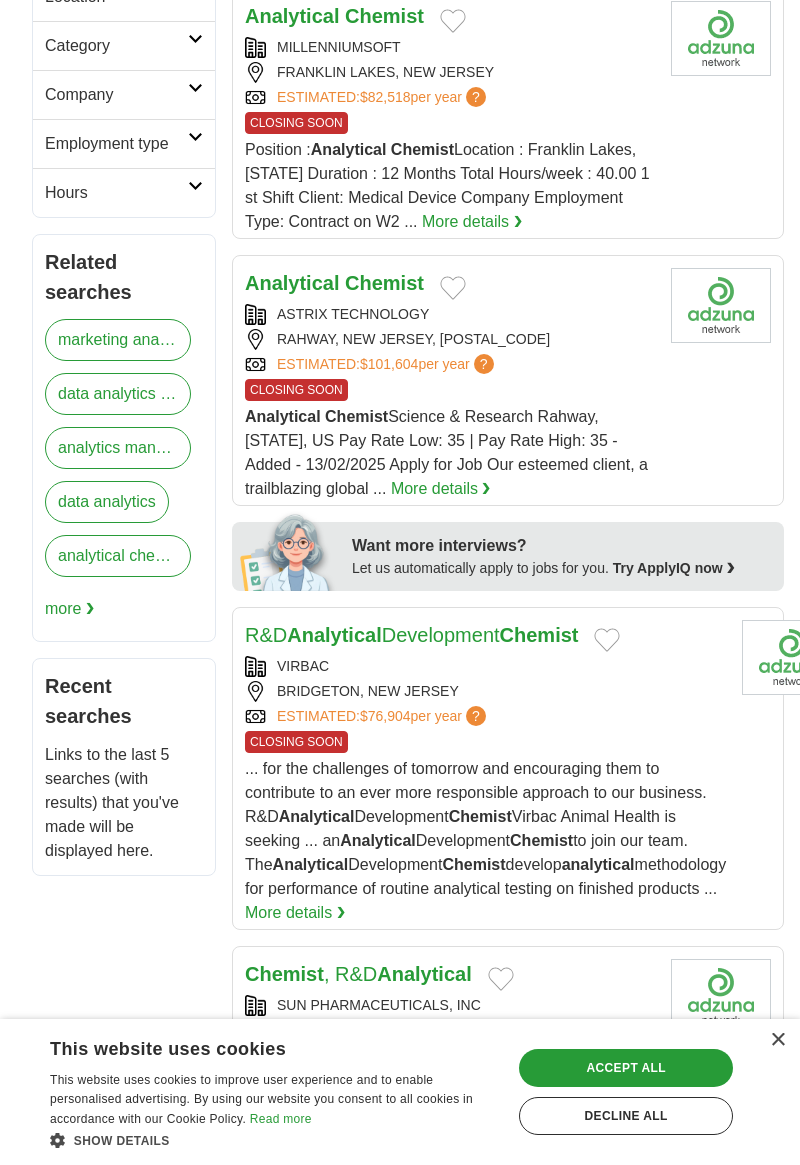 click on "Analytical   Chemist  Science & Research Rahway, NJ, US Pay Rate Low: 35 | Pay Rate High: 35 - Added - 13/02/2025 Apply for Job Our esteemed client, a trailblazing global ..." at bounding box center [446, 452] 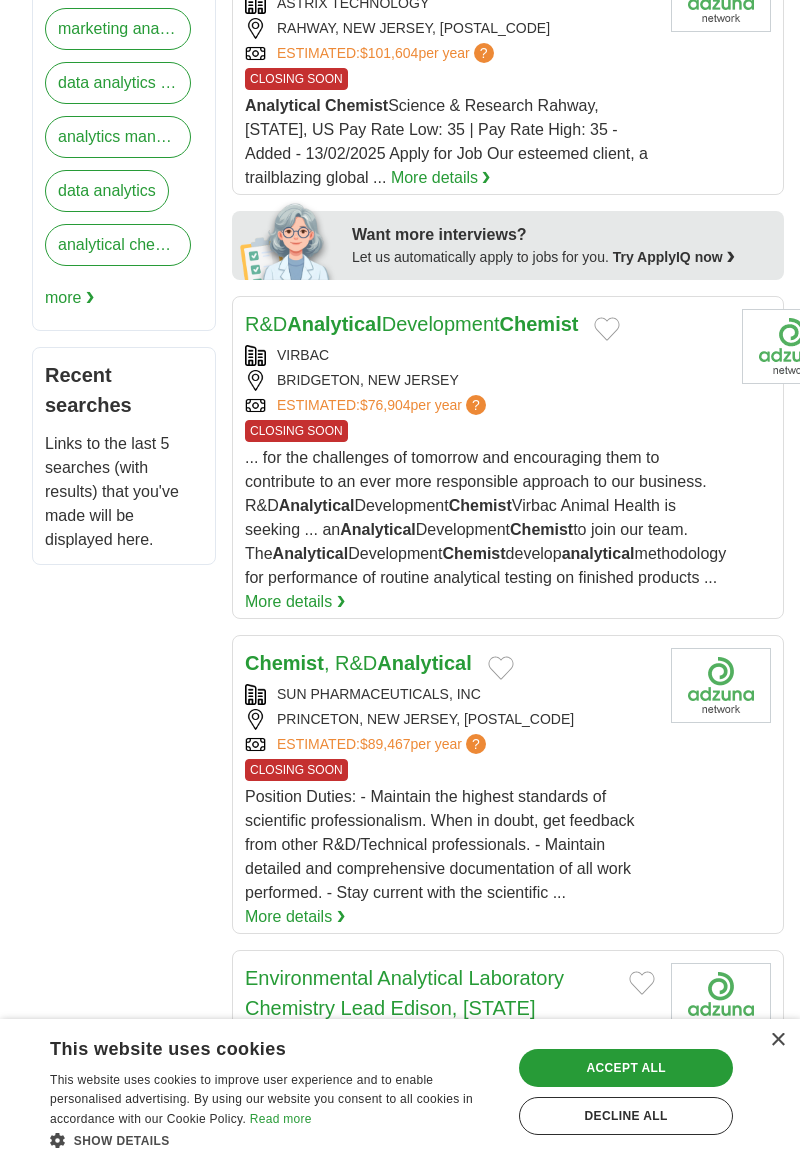 scroll, scrollTop: 973, scrollLeft: 0, axis: vertical 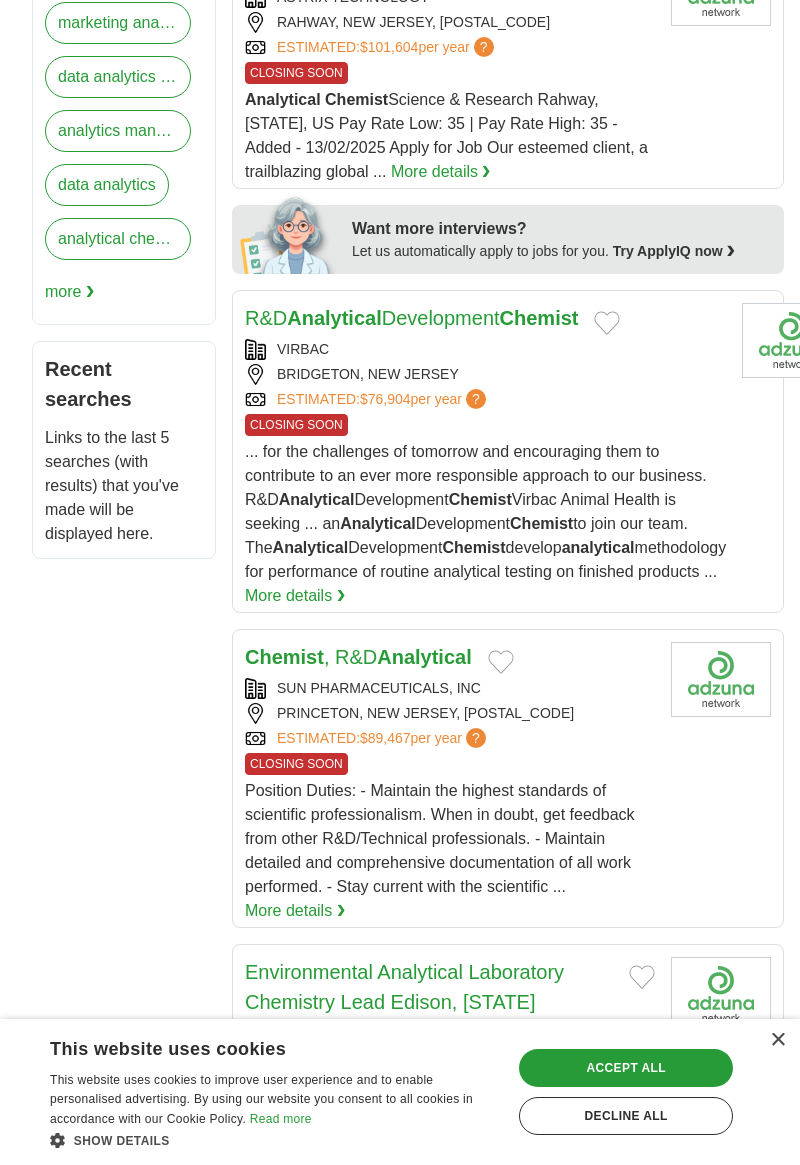 click on "More details ❯" at bounding box center (295, 596) 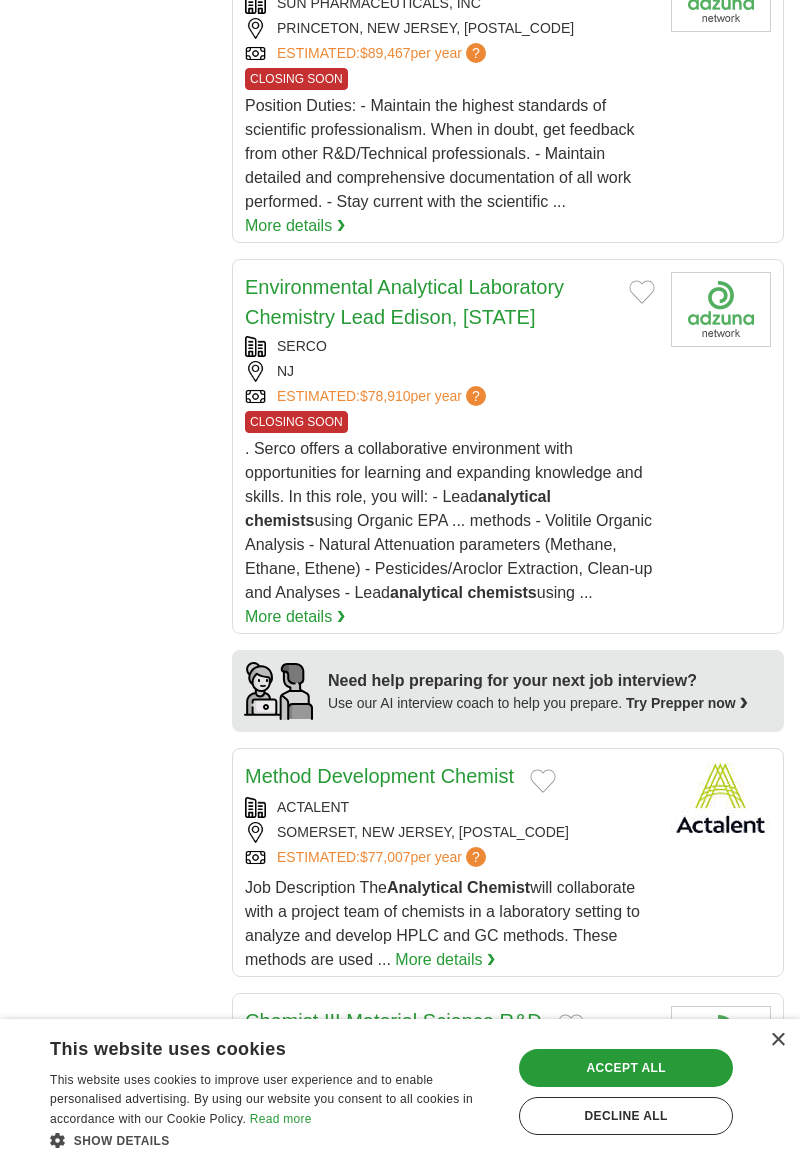 scroll, scrollTop: 1660, scrollLeft: 0, axis: vertical 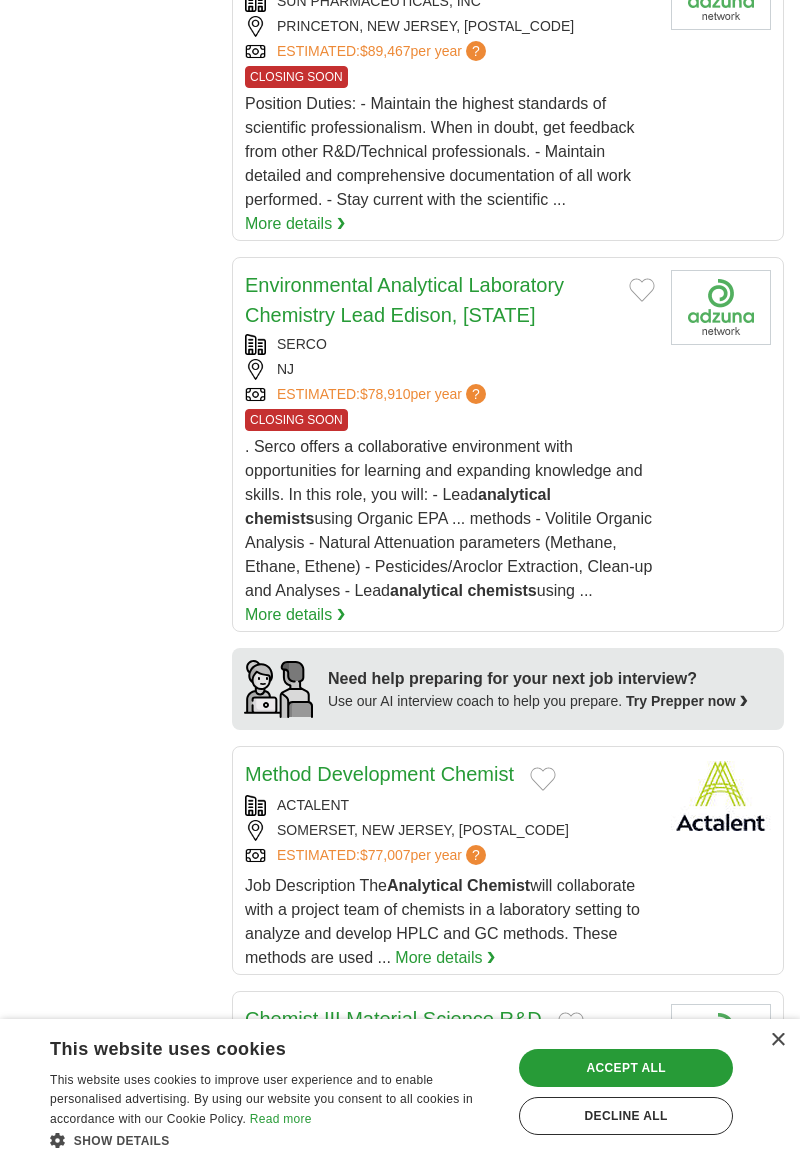 click on "More details ❯" at bounding box center [295, 615] 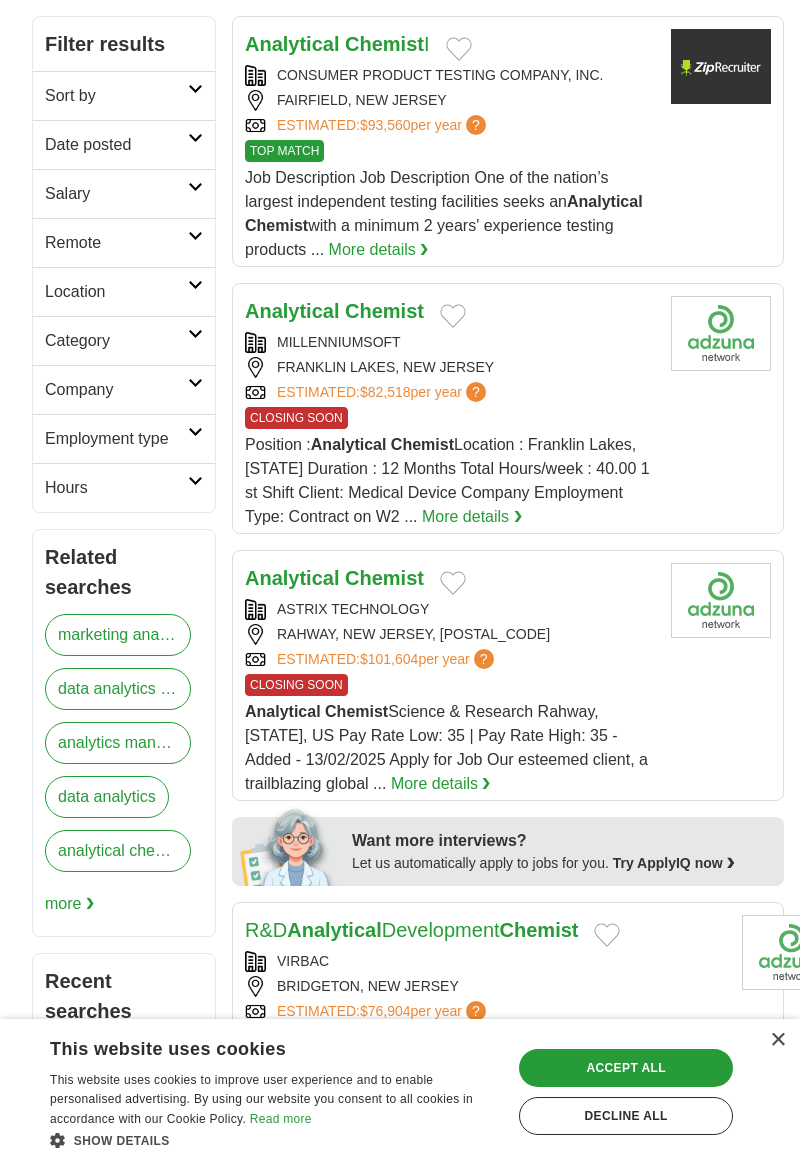 scroll, scrollTop: 0, scrollLeft: 0, axis: both 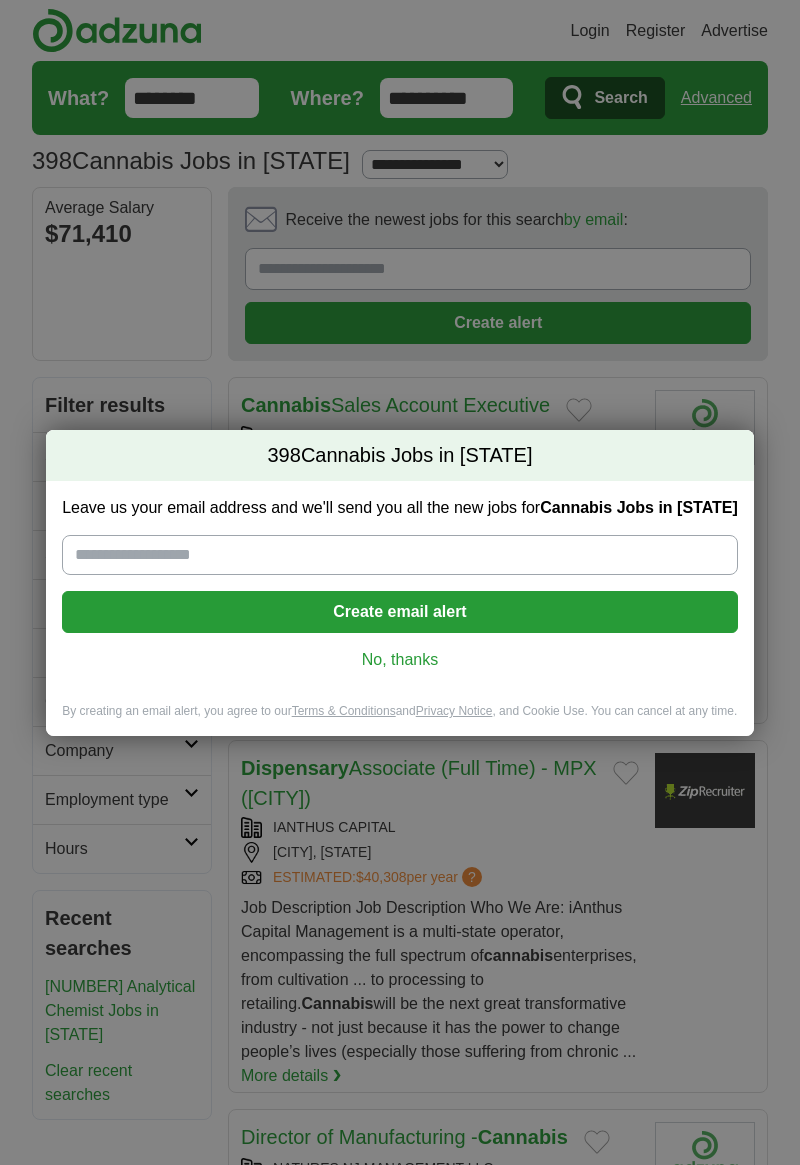 click on "No, thanks" at bounding box center (400, 660) 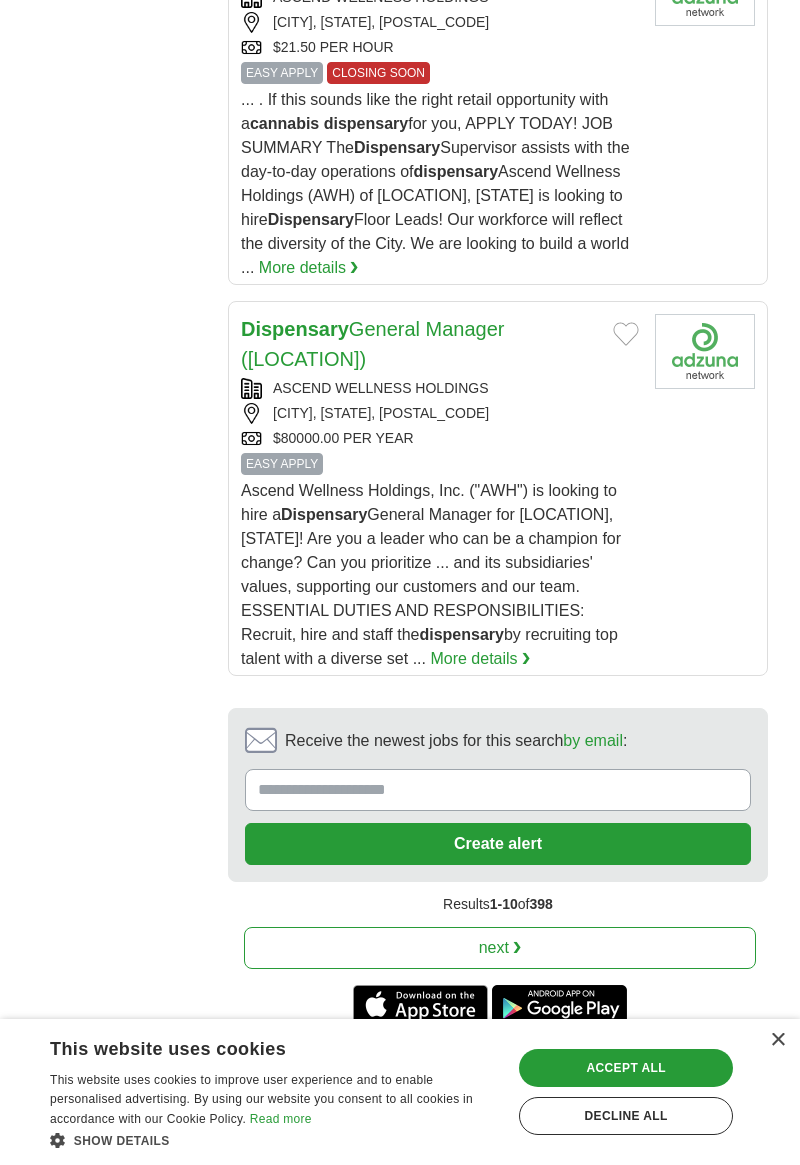 scroll, scrollTop: 3570, scrollLeft: 0, axis: vertical 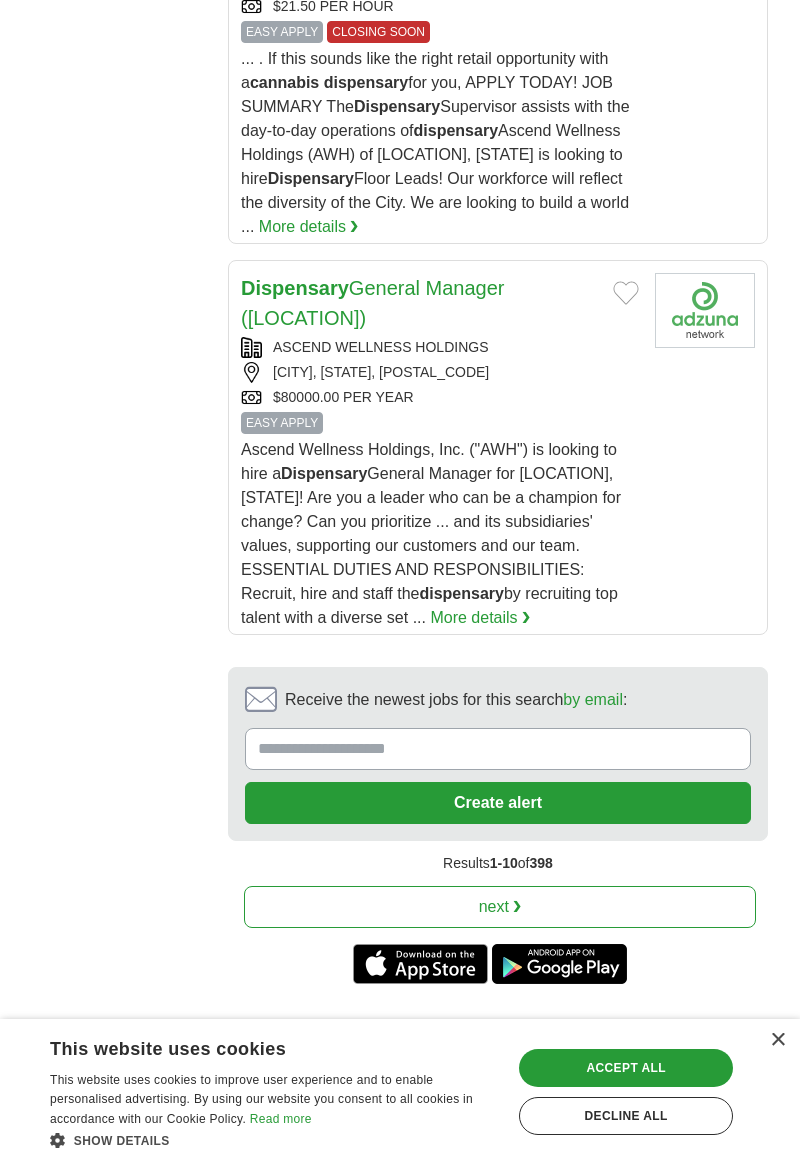 click on "next ❯" at bounding box center (500, 907) 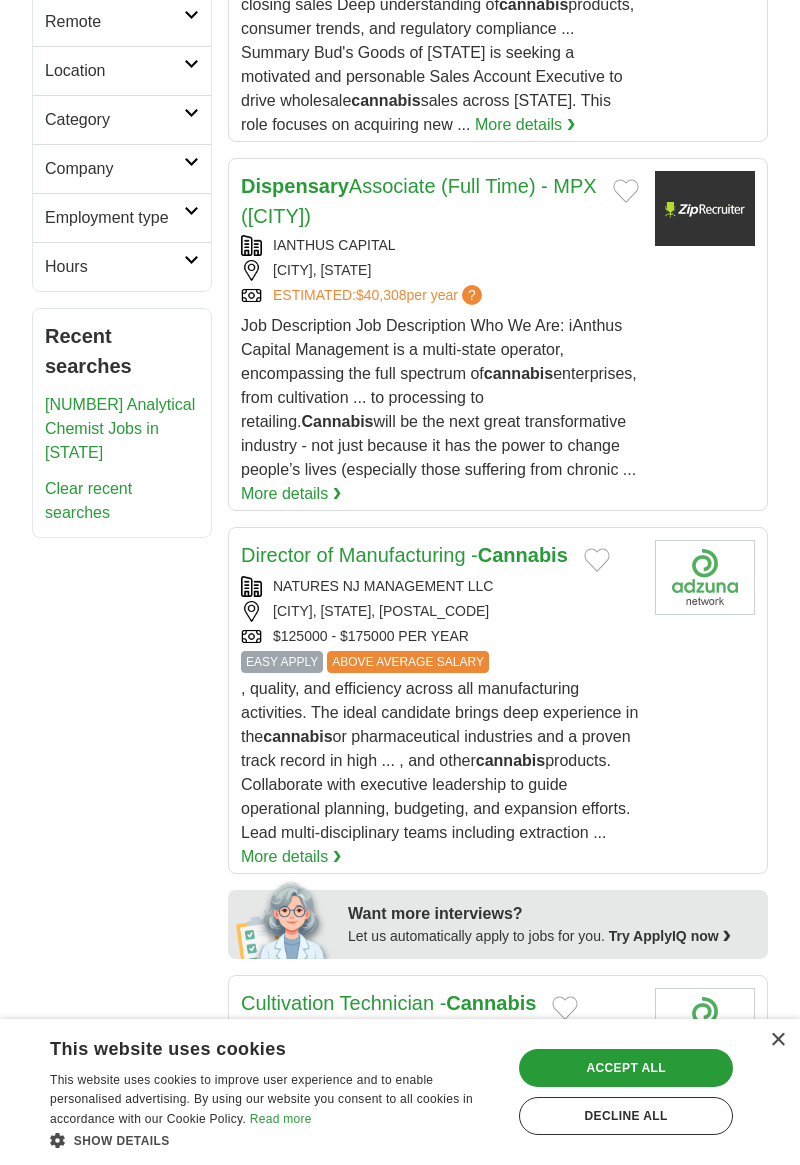 scroll, scrollTop: 0, scrollLeft: 0, axis: both 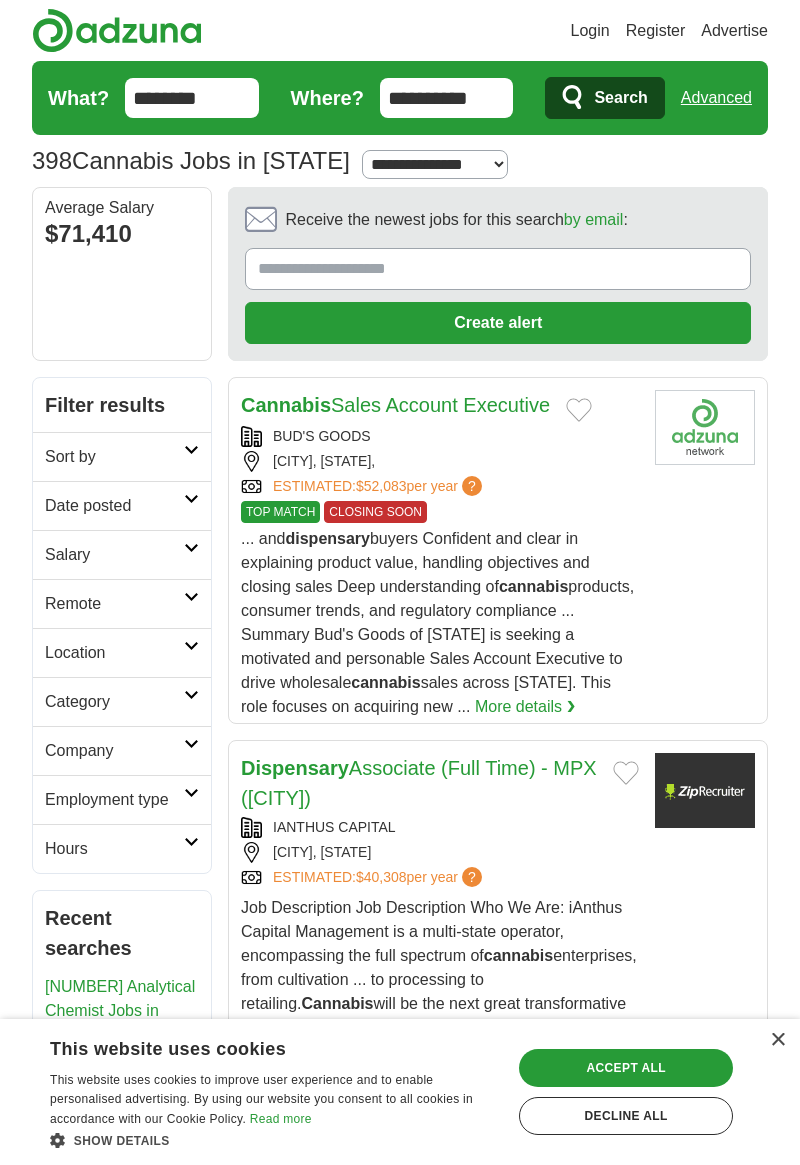 click on "********" at bounding box center (192, 98) 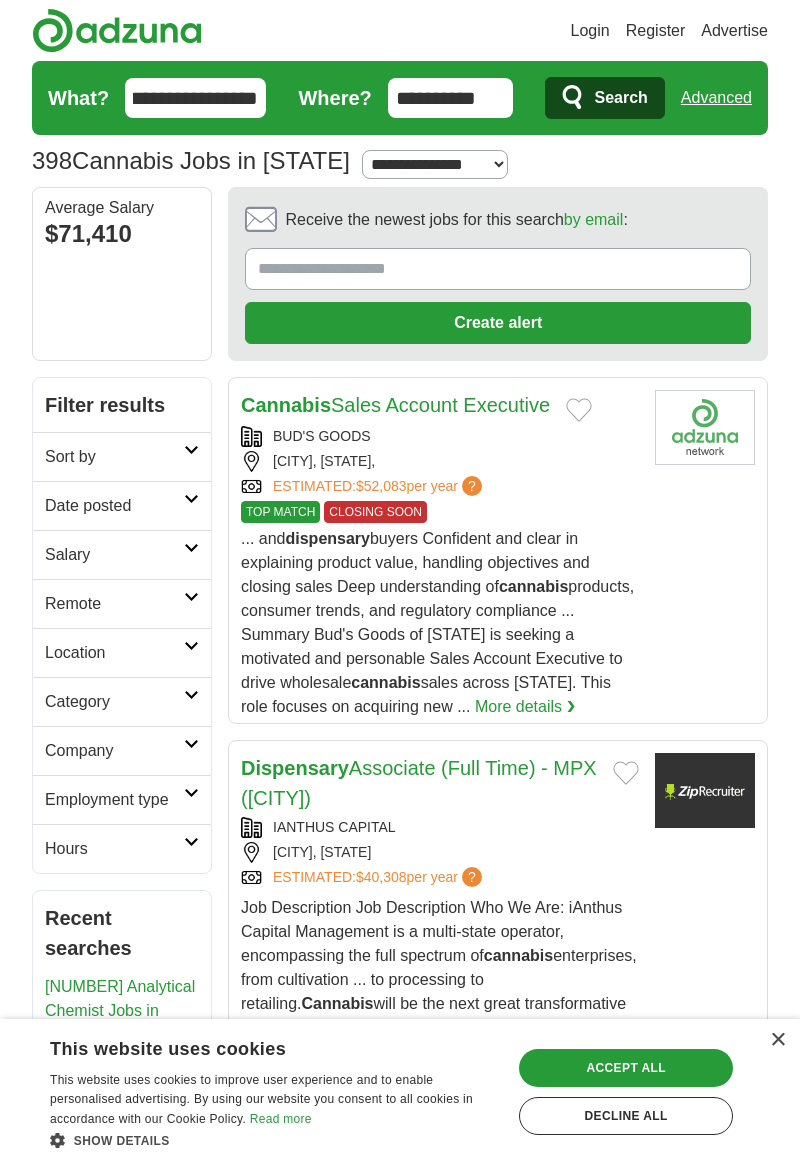 scroll, scrollTop: 0, scrollLeft: 34, axis: horizontal 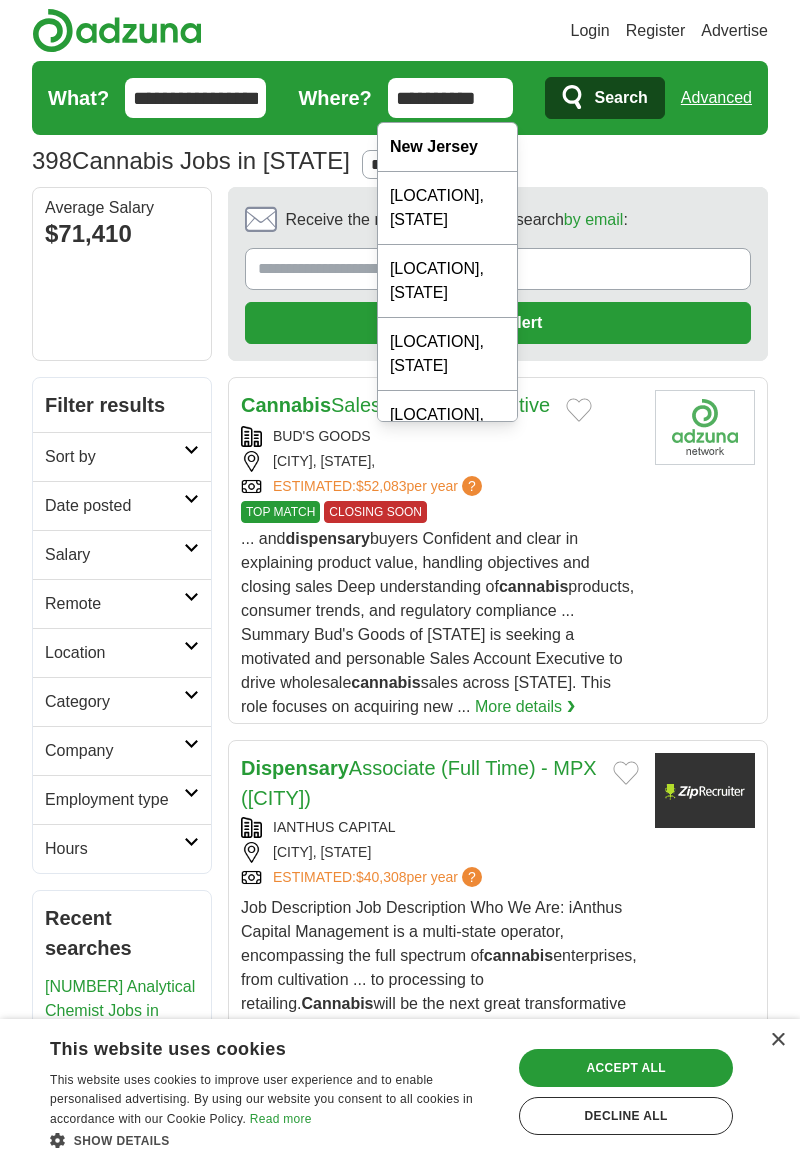 click on "Search" at bounding box center (604, 98) 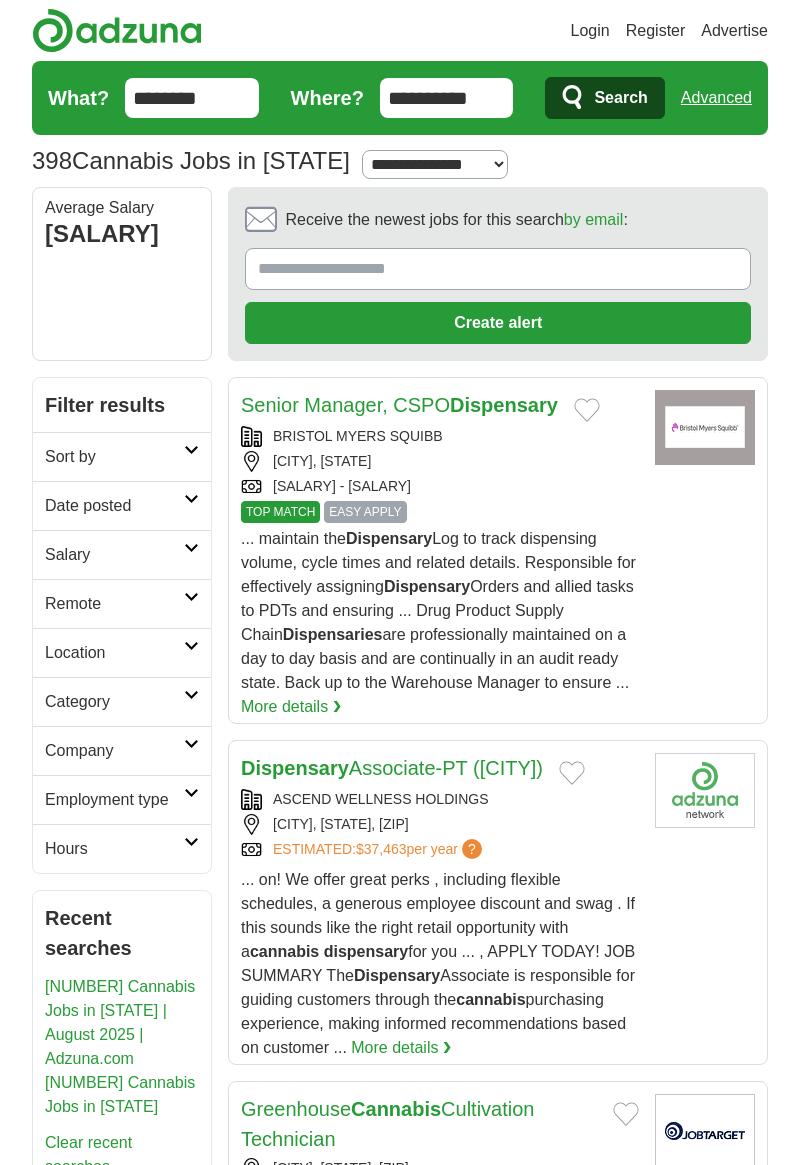 scroll, scrollTop: 0, scrollLeft: 0, axis: both 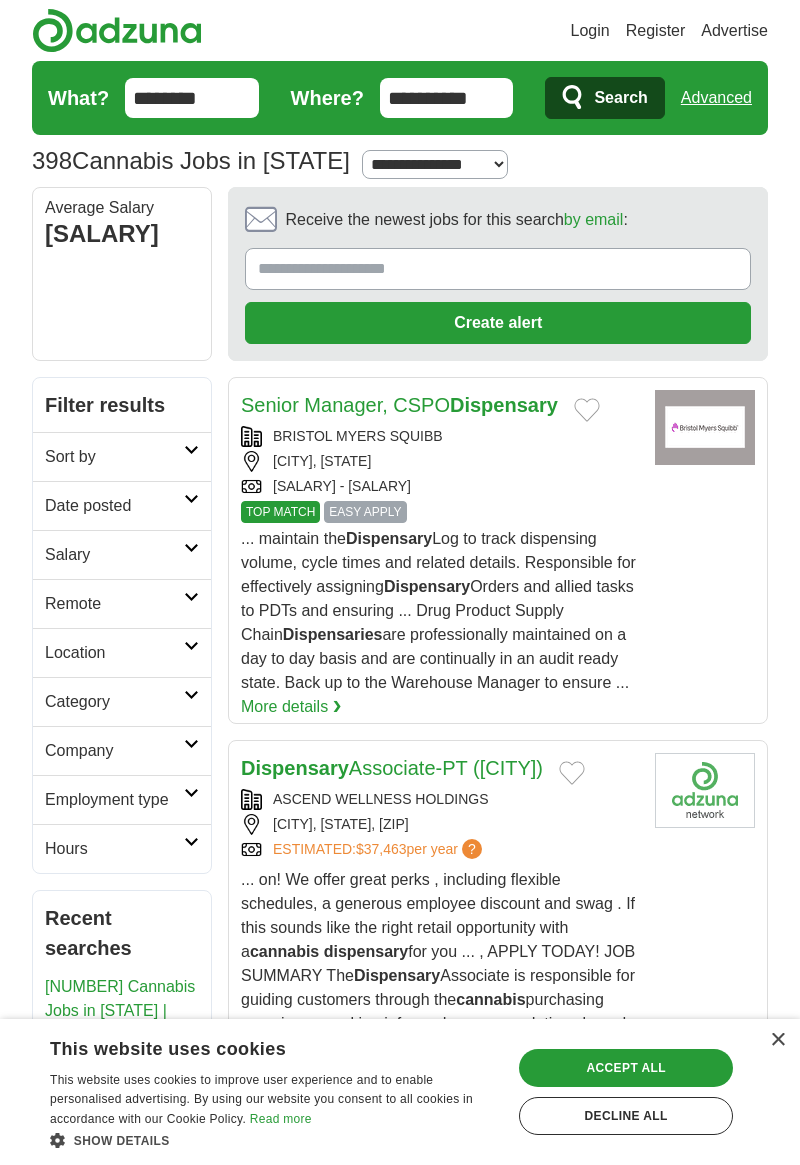 click on "More details ❯" at bounding box center (291, 707) 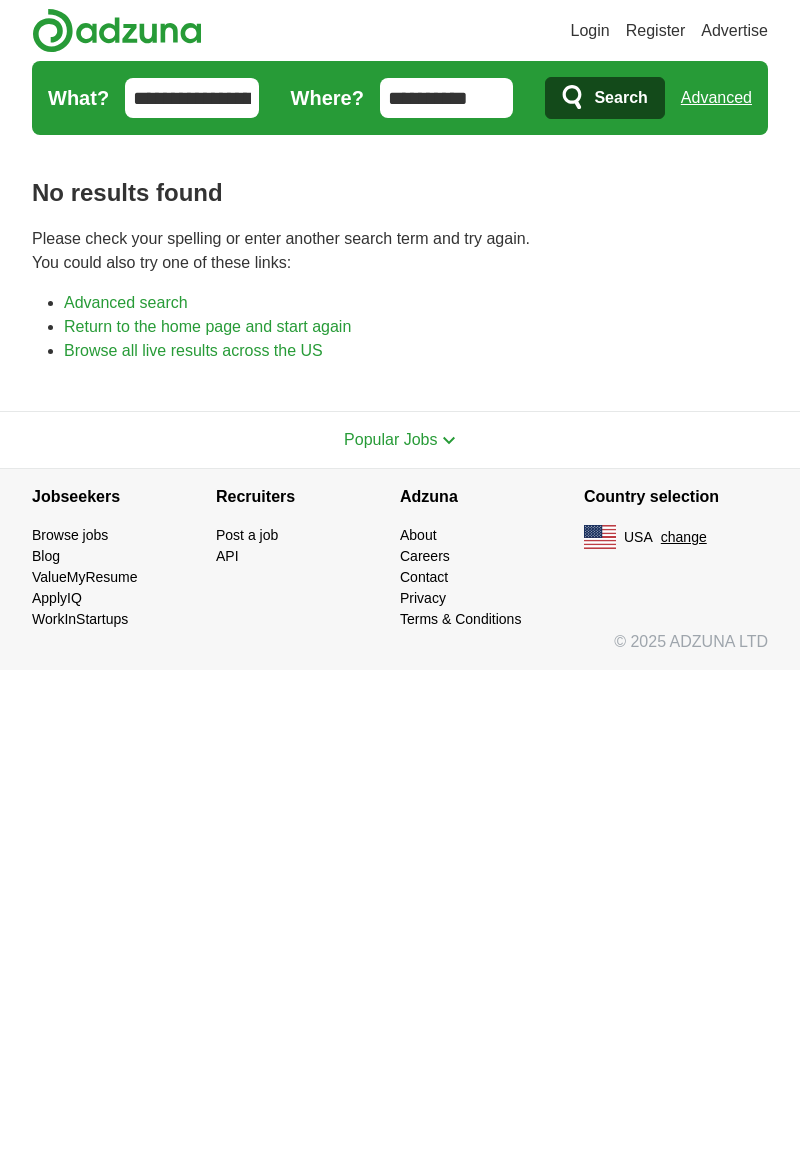 scroll, scrollTop: 0, scrollLeft: 0, axis: both 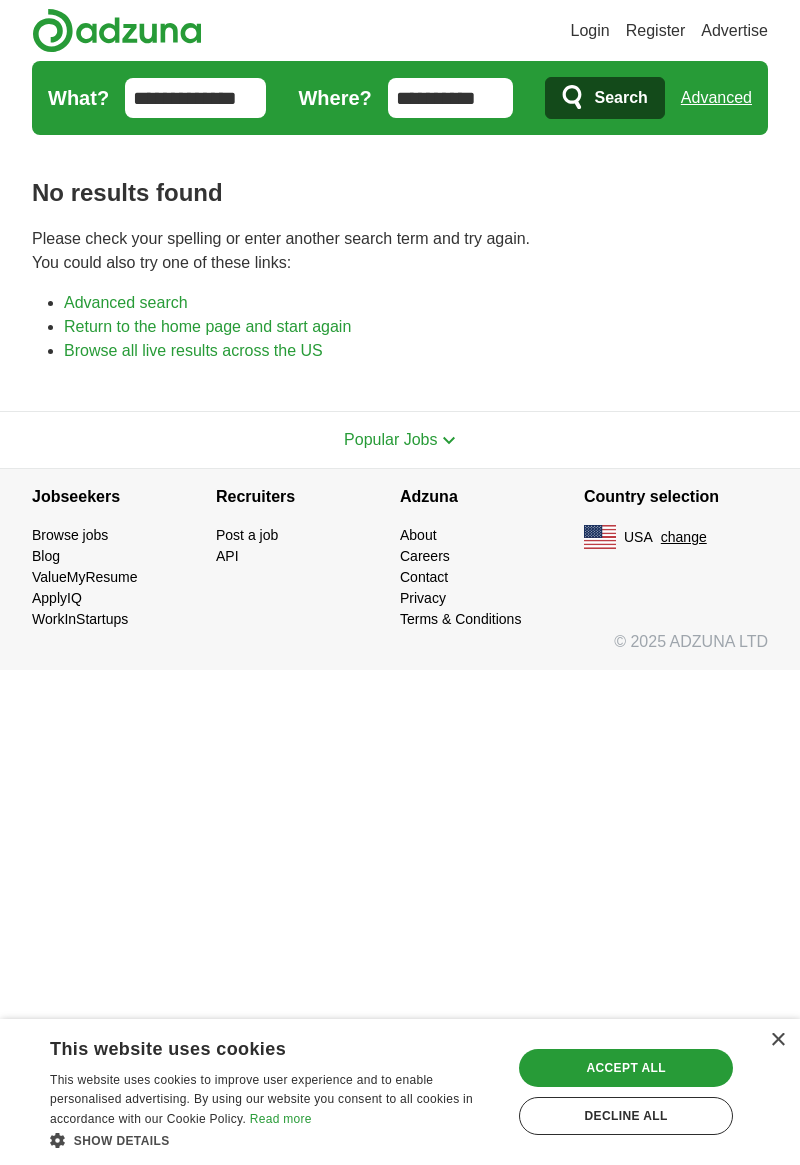 type on "**********" 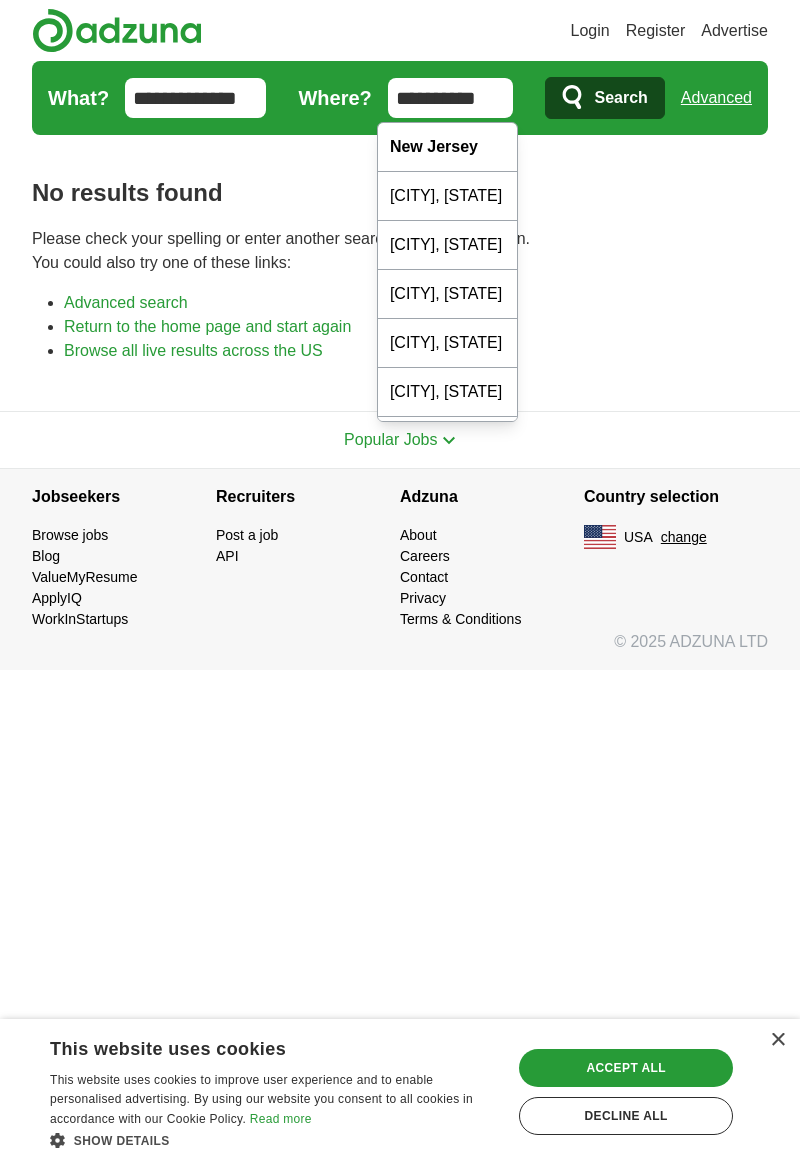 scroll, scrollTop: 0, scrollLeft: 0, axis: both 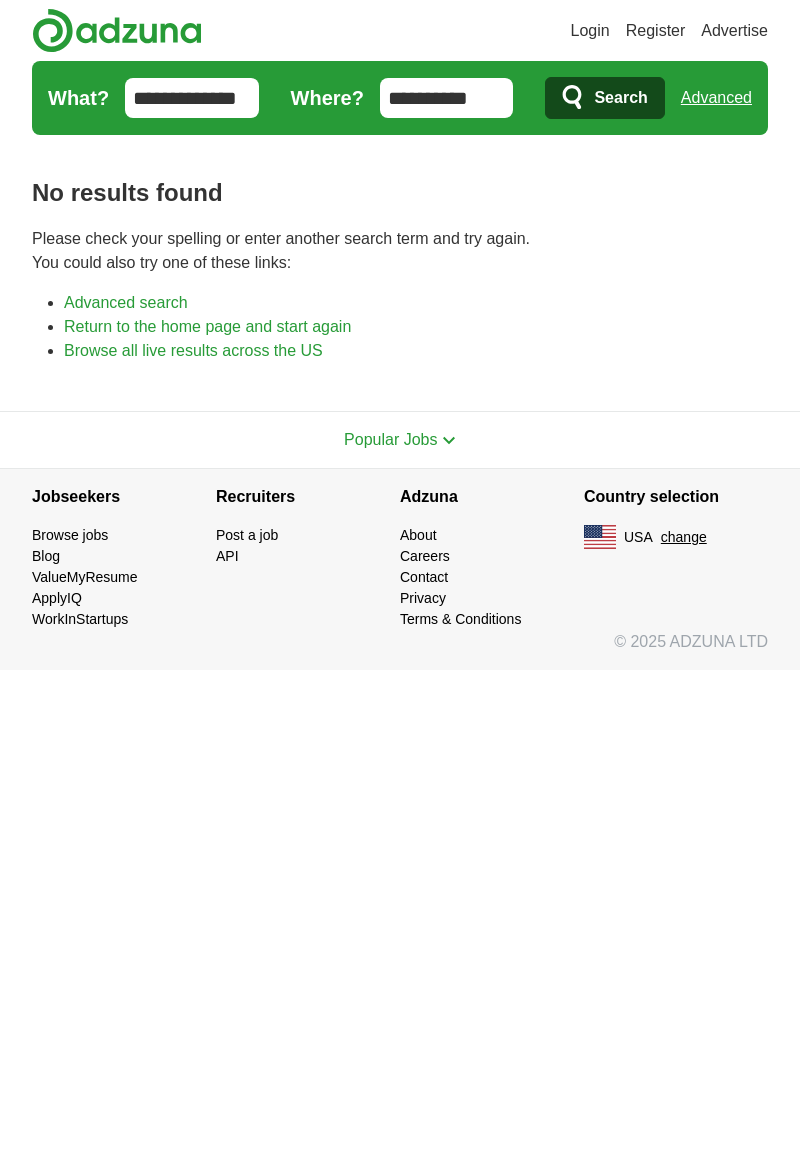 click on "**********" at bounding box center (192, 98) 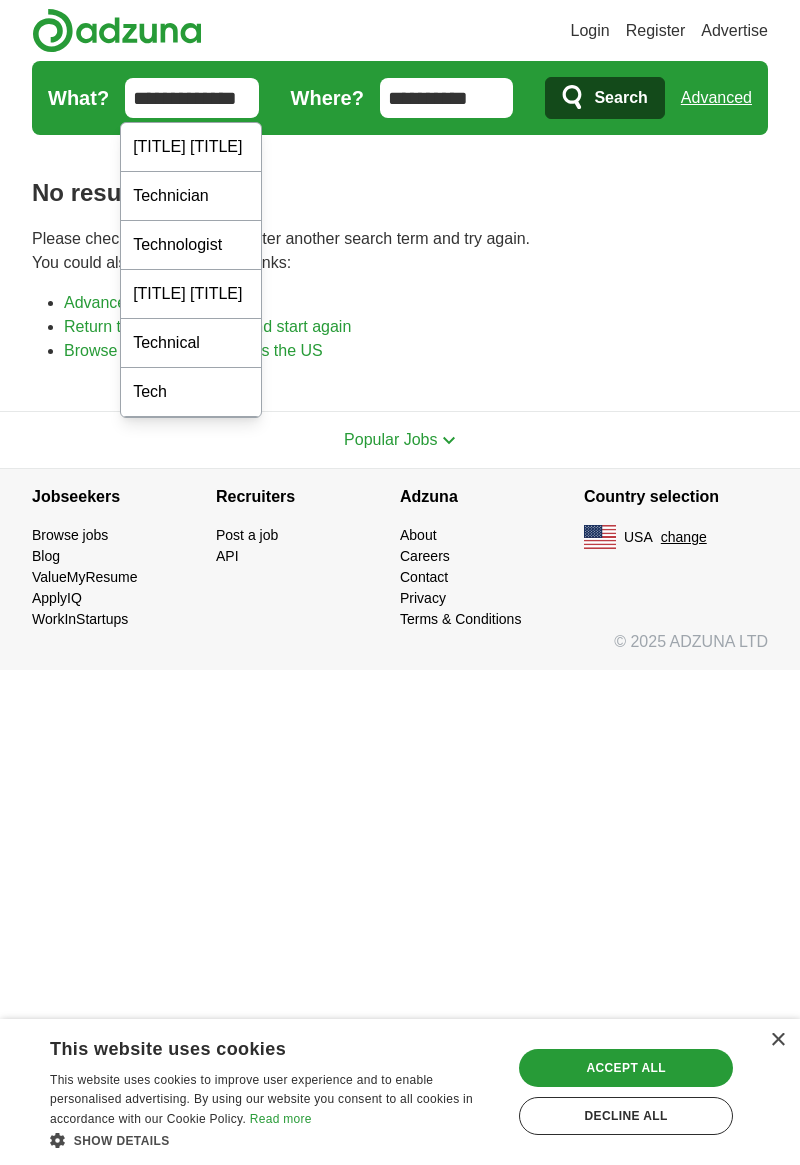 scroll, scrollTop: 65, scrollLeft: 0, axis: vertical 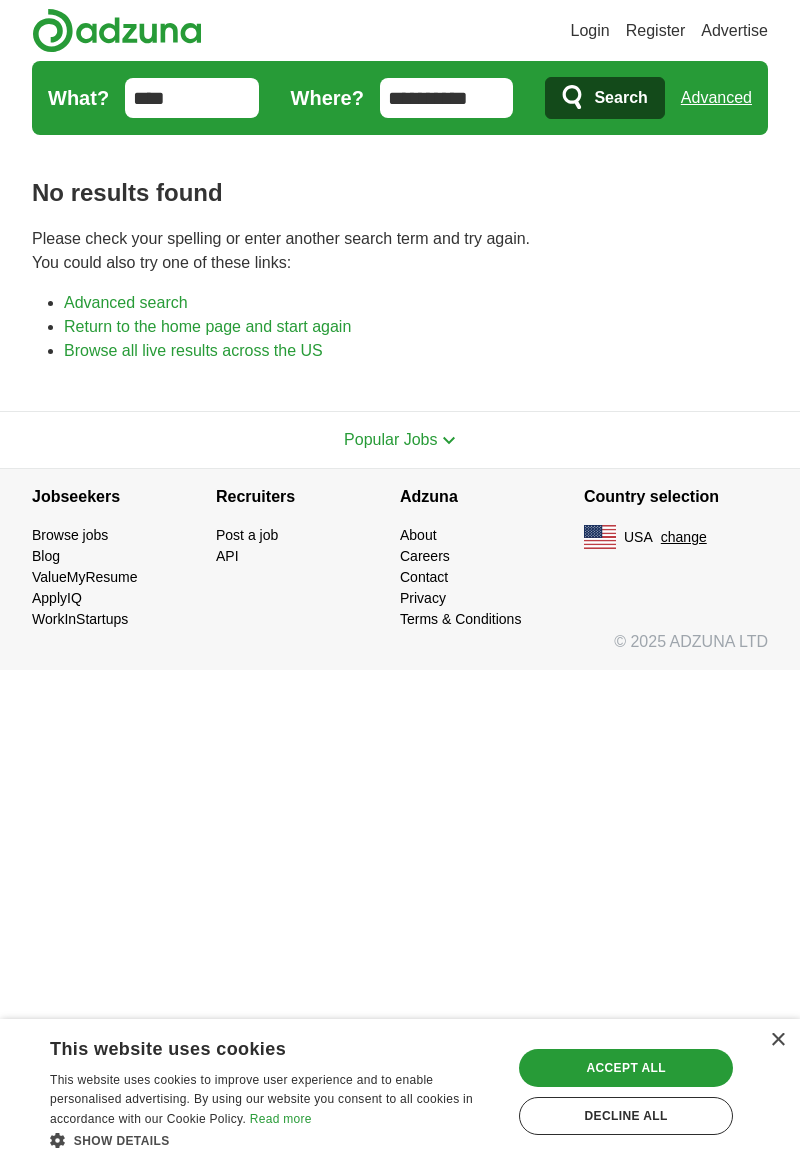 click on "****" at bounding box center [192, 98] 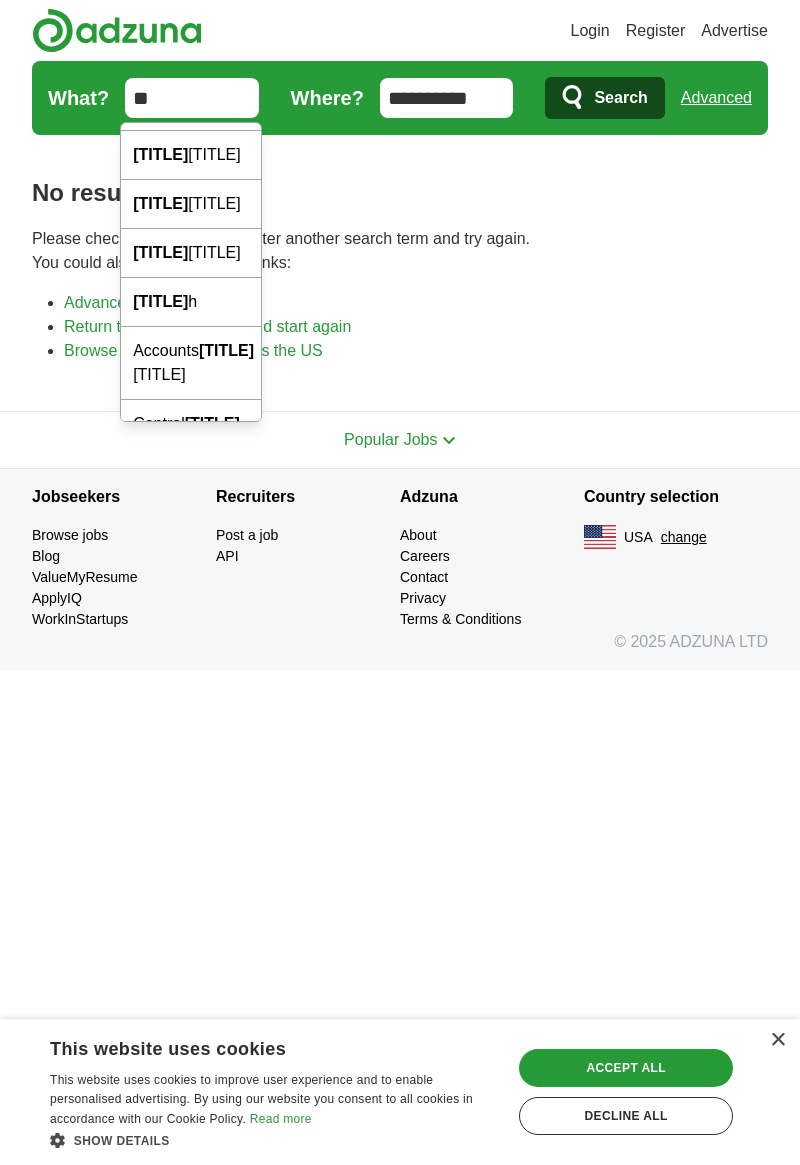 type on "*" 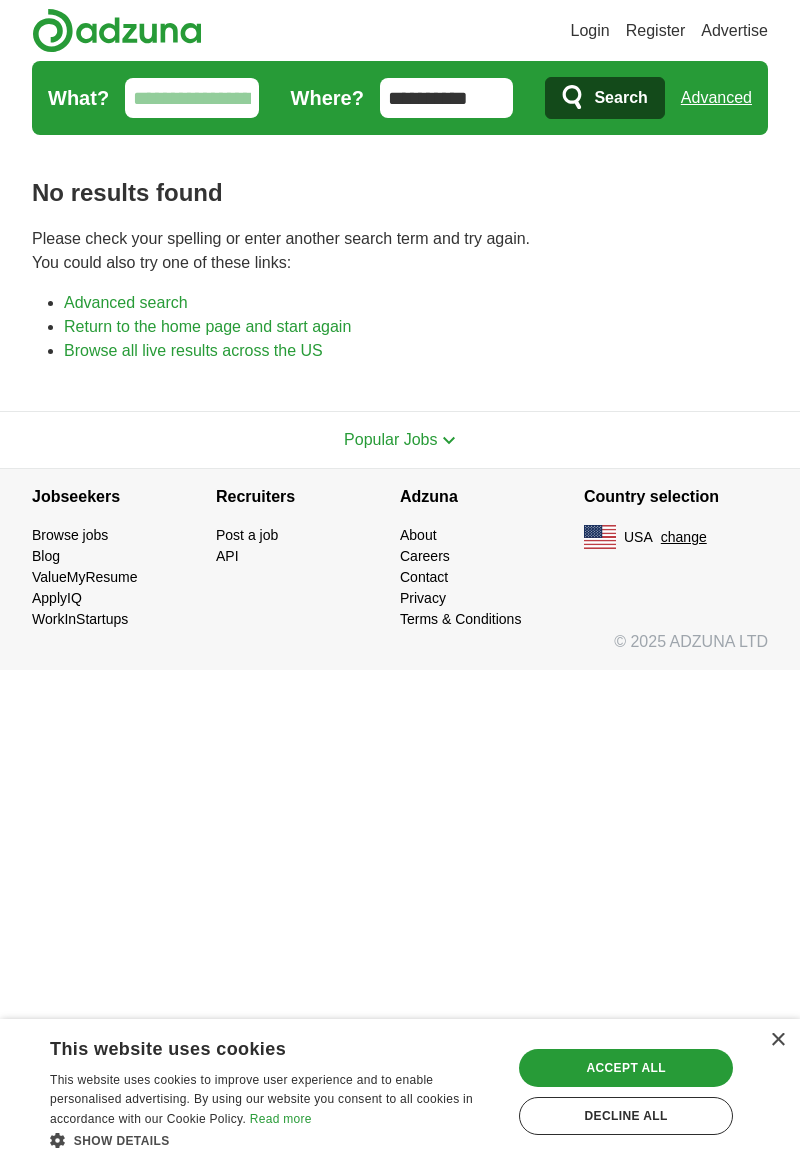 type 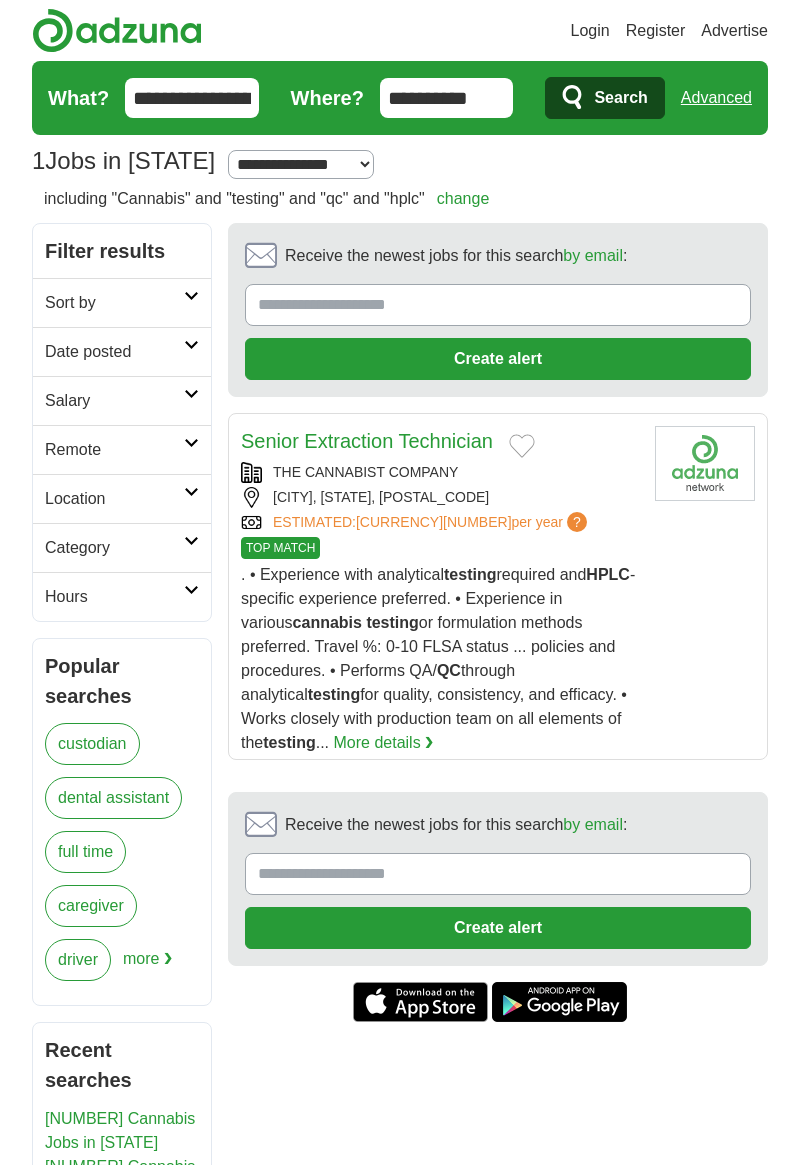 scroll, scrollTop: 0, scrollLeft: 0, axis: both 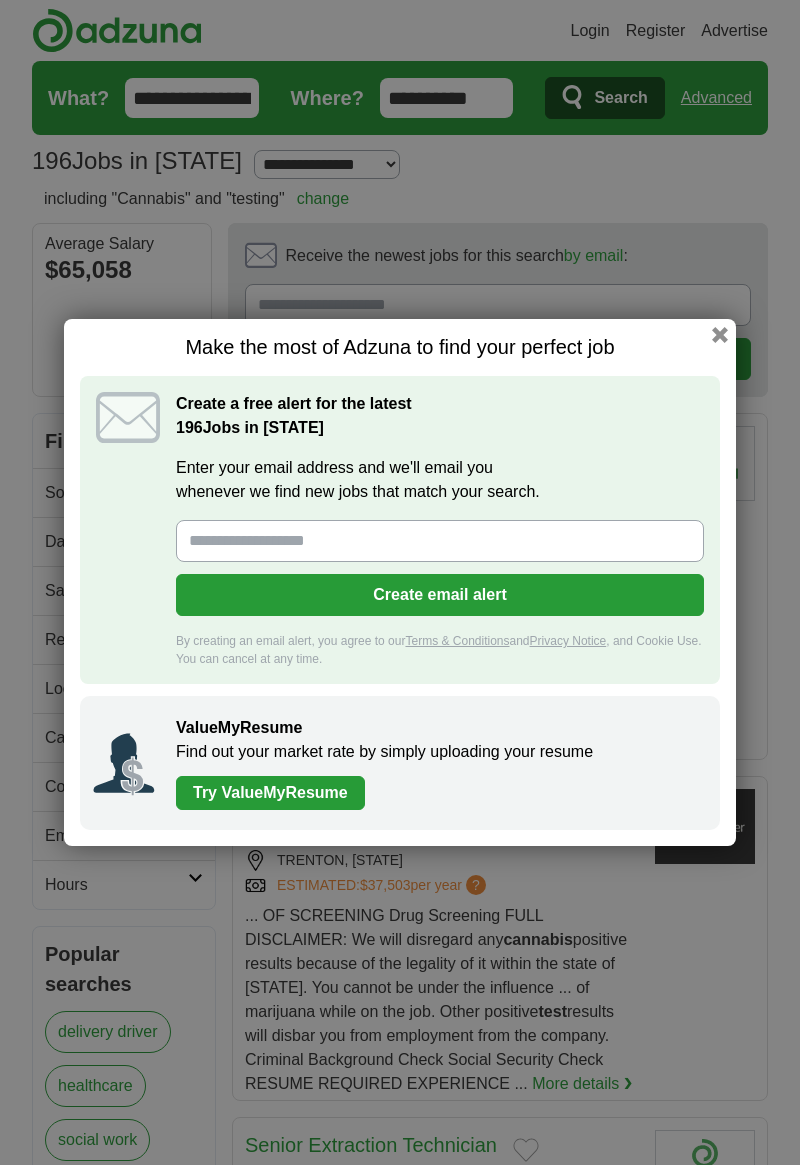 click at bounding box center (720, 335) 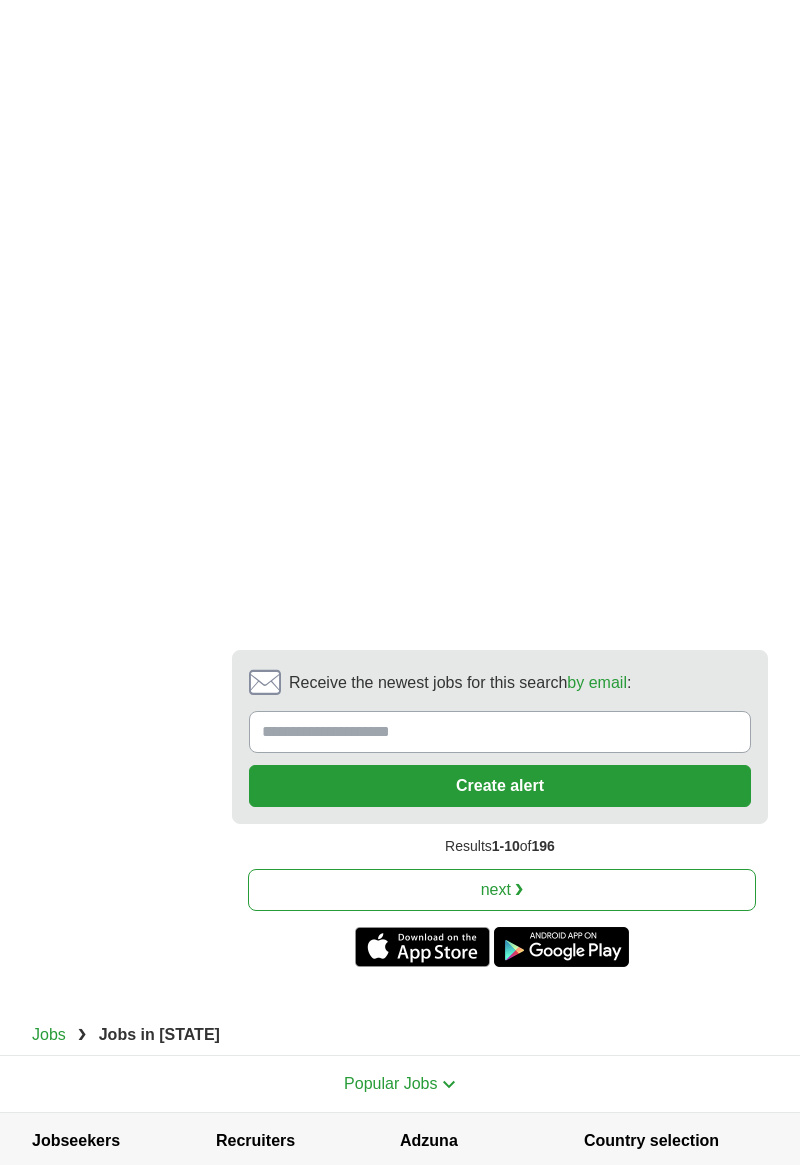 scroll, scrollTop: 4653, scrollLeft: 0, axis: vertical 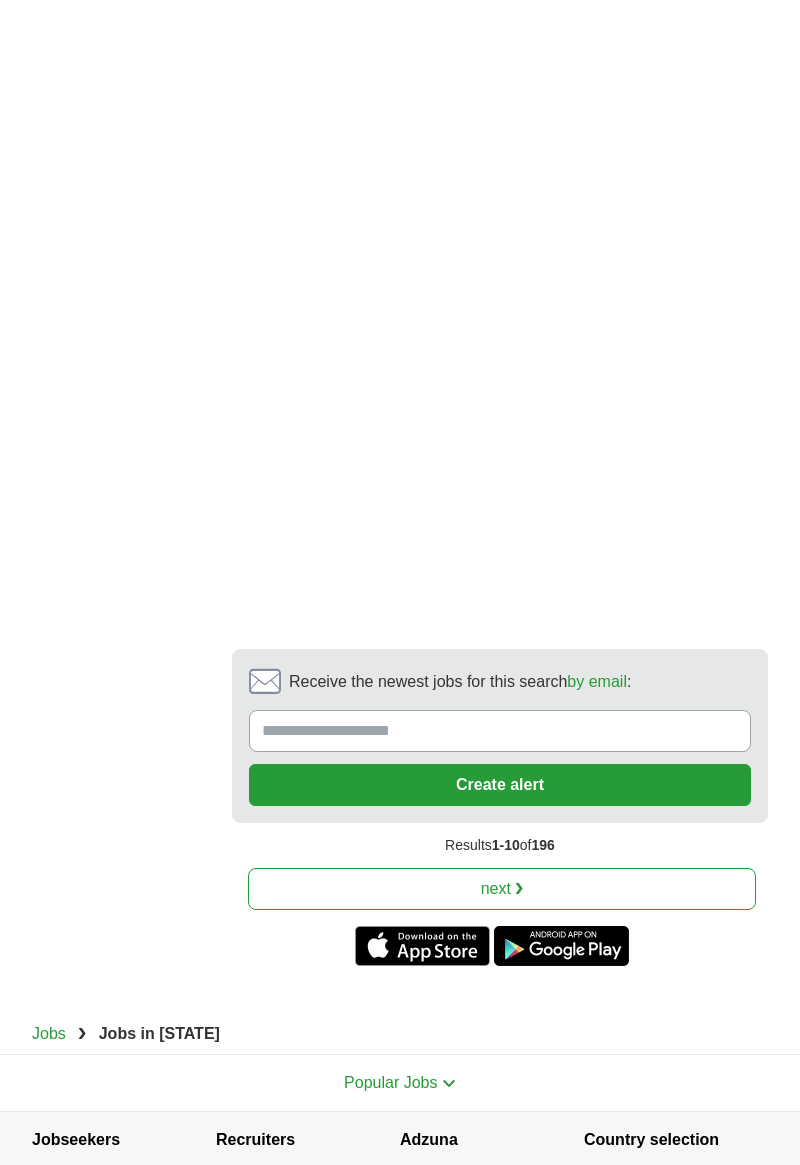click on "next ❯" at bounding box center (502, 889) 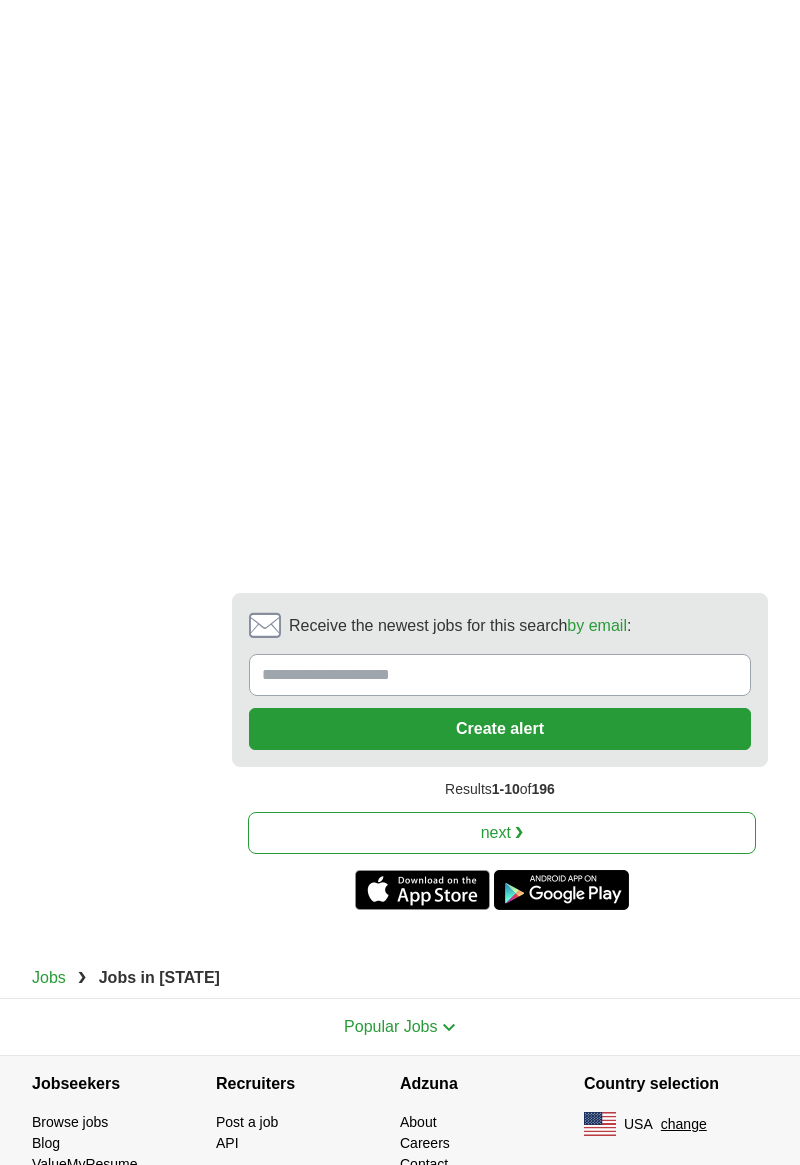scroll, scrollTop: 4749, scrollLeft: 0, axis: vertical 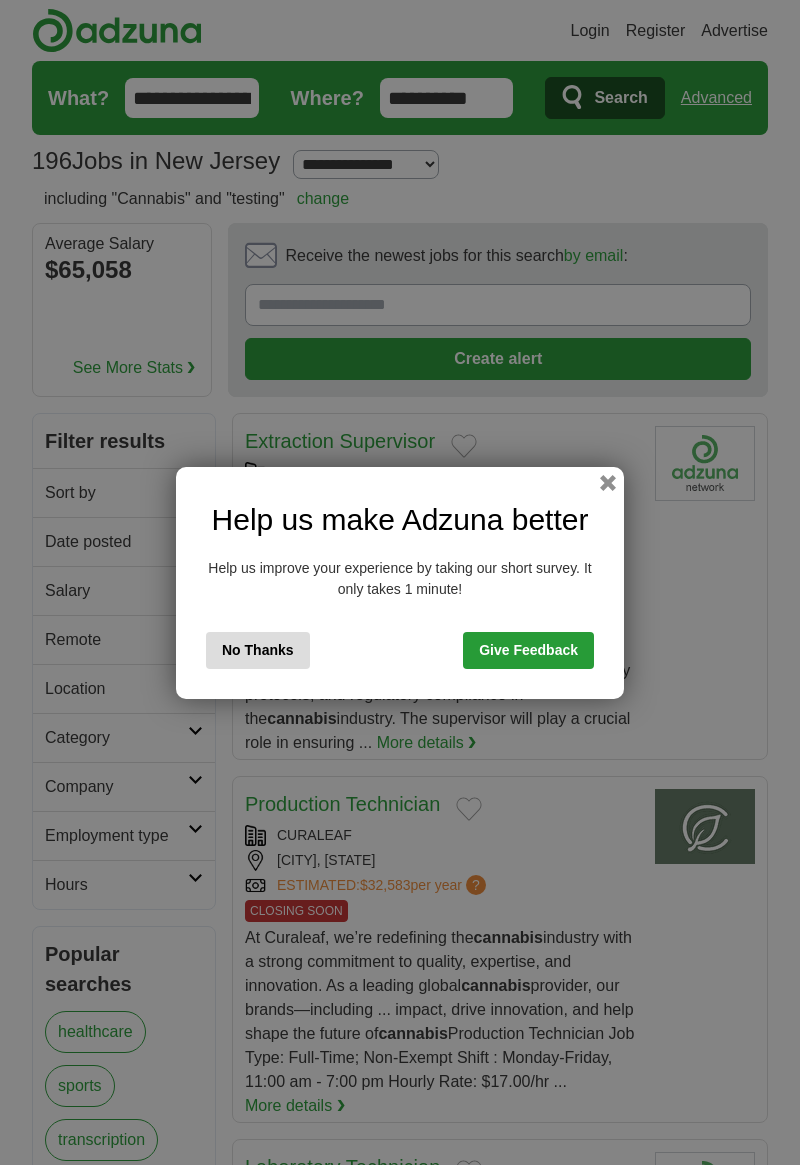 click on "No Thanks" at bounding box center [258, 650] 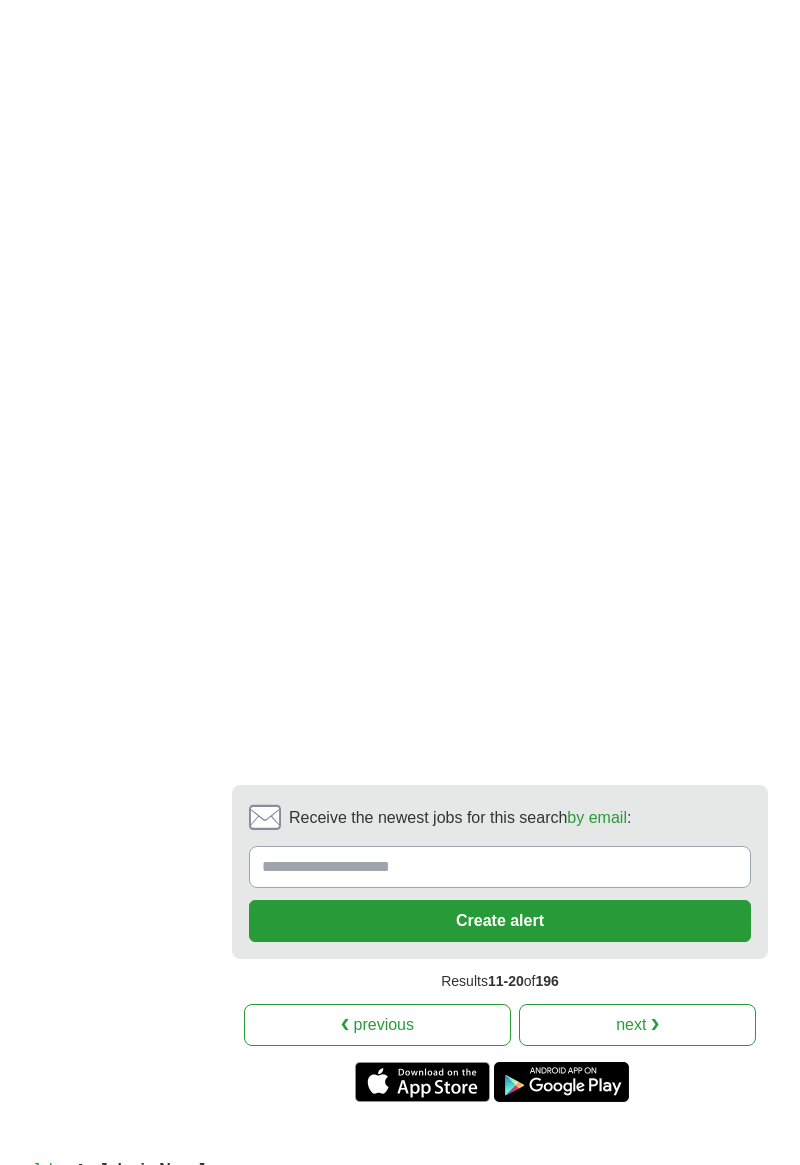 scroll, scrollTop: 4430, scrollLeft: 0, axis: vertical 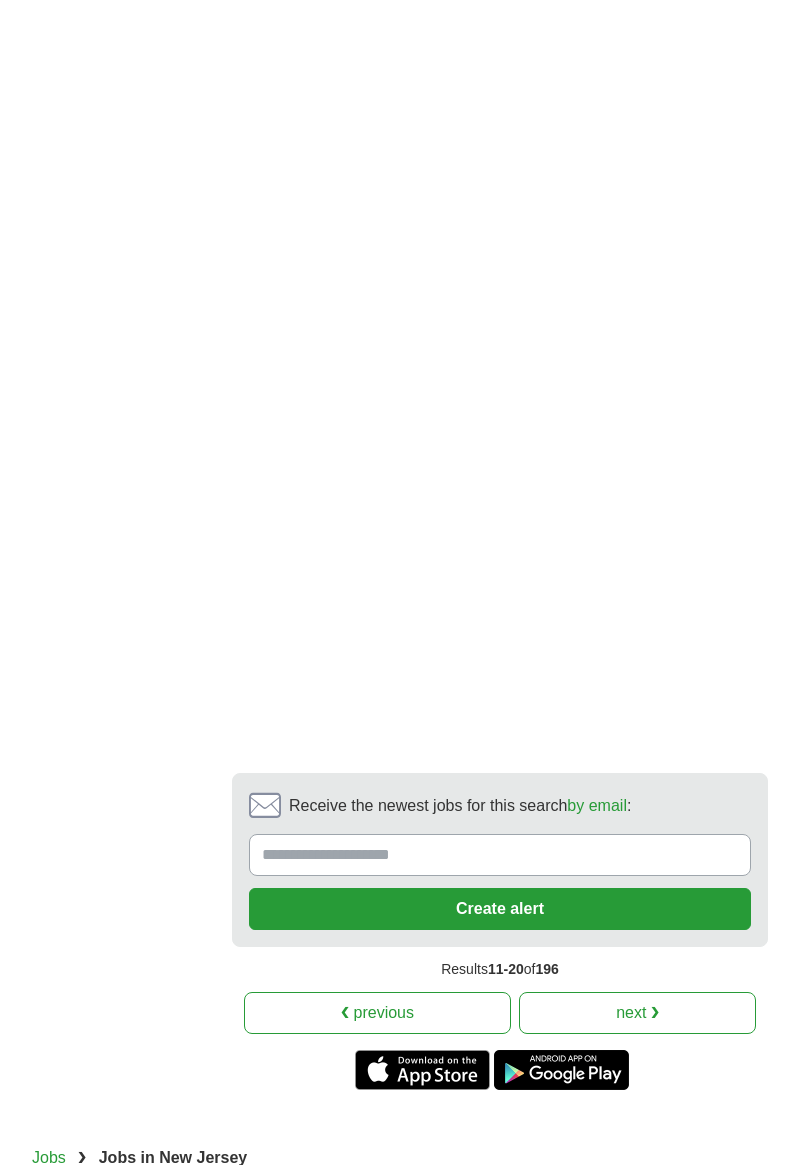 click on "next ❯" at bounding box center (637, 1013) 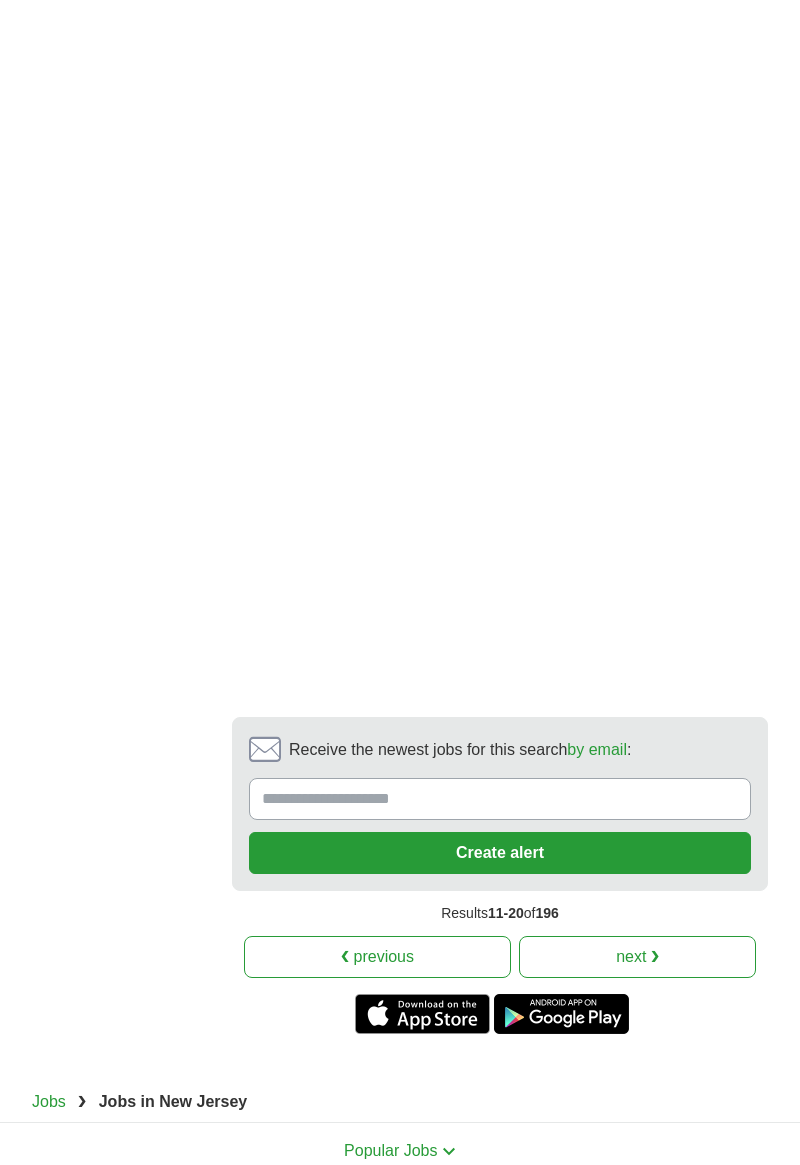 scroll, scrollTop: 4526, scrollLeft: 0, axis: vertical 